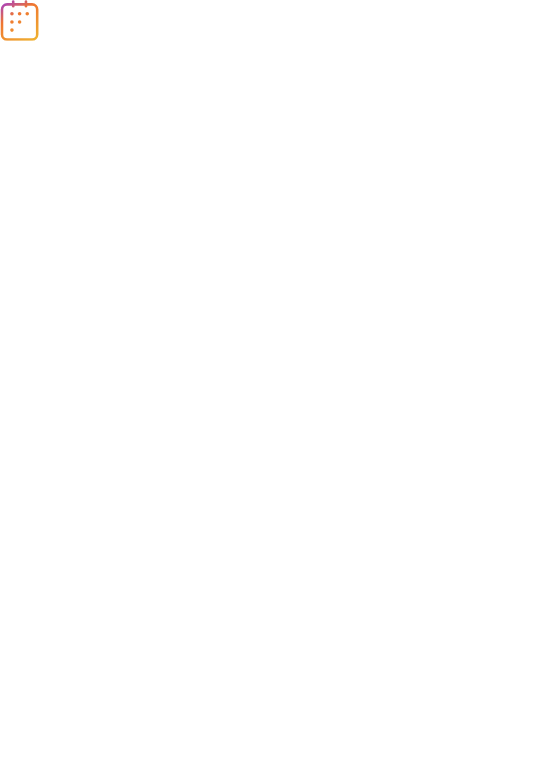 scroll, scrollTop: 0, scrollLeft: 0, axis: both 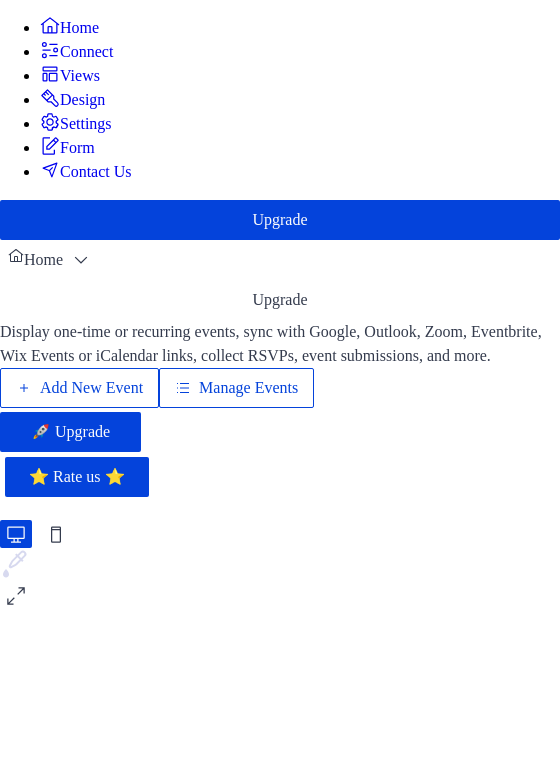 click on "Add New Event" at bounding box center (79, 388) 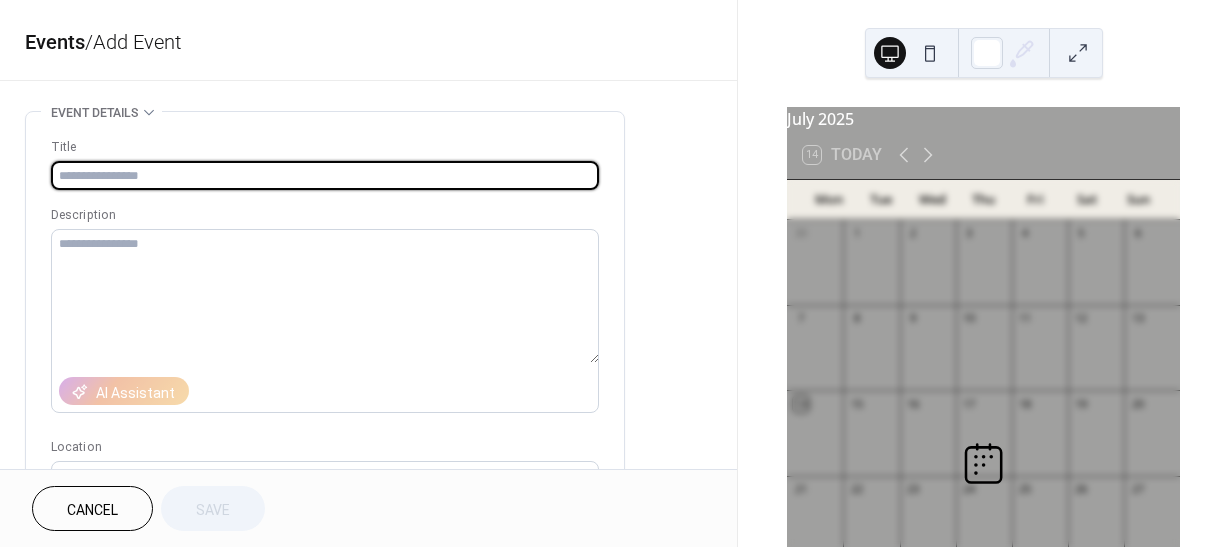 scroll, scrollTop: 0, scrollLeft: 0, axis: both 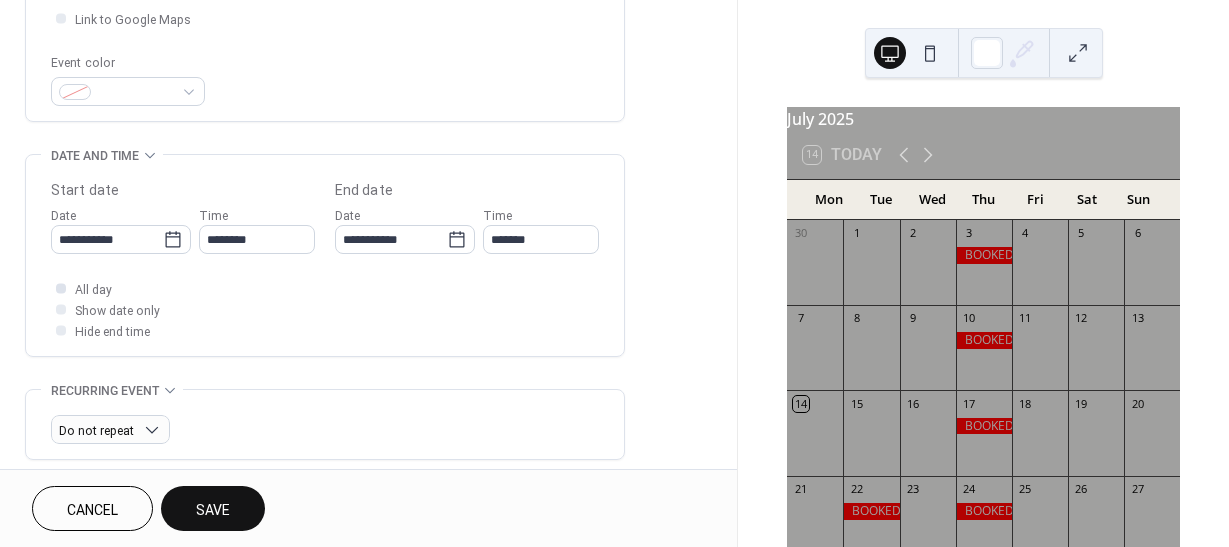 type on "******" 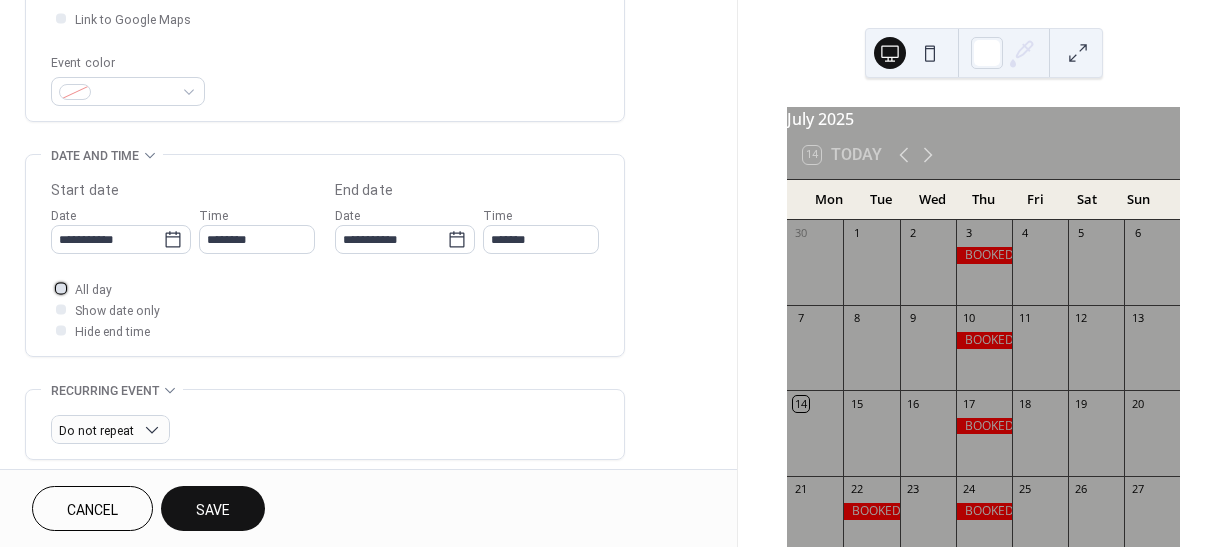 click at bounding box center (61, 288) 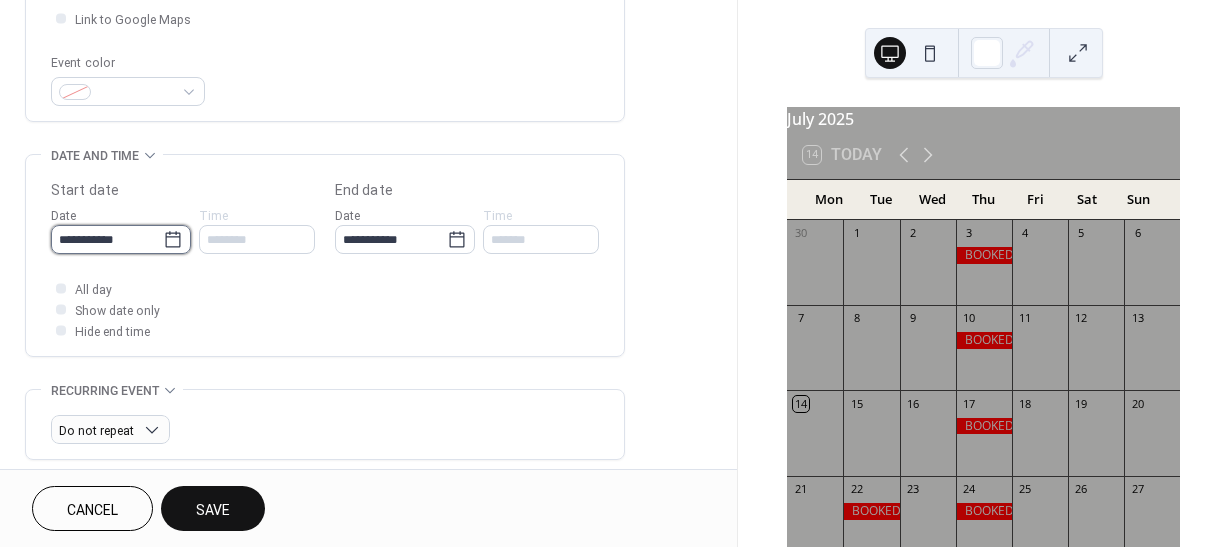 click on "**********" at bounding box center (107, 239) 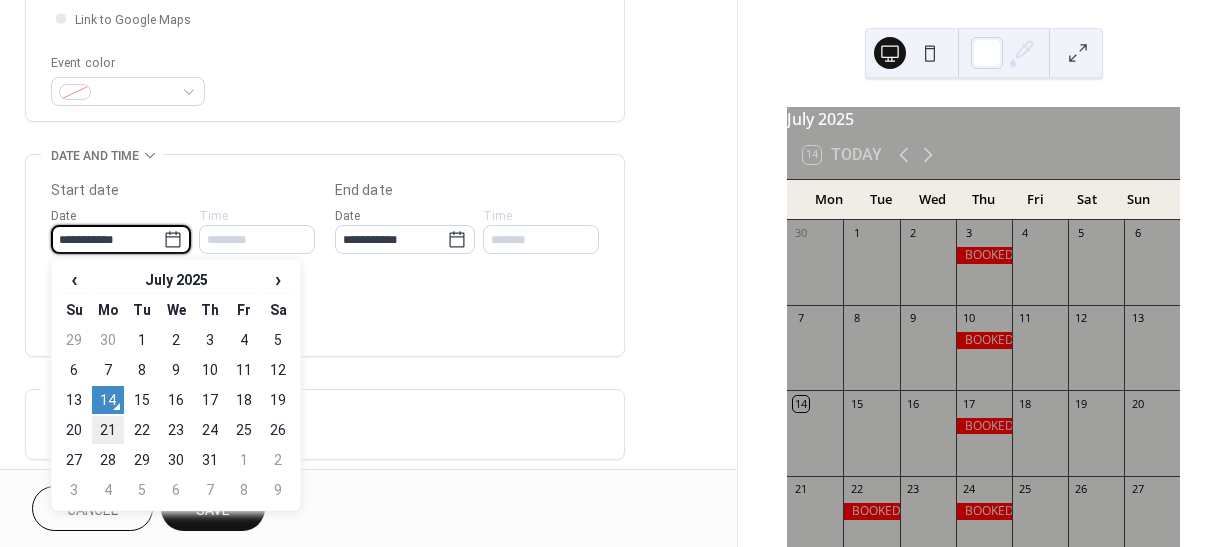 click on "21" at bounding box center [108, 430] 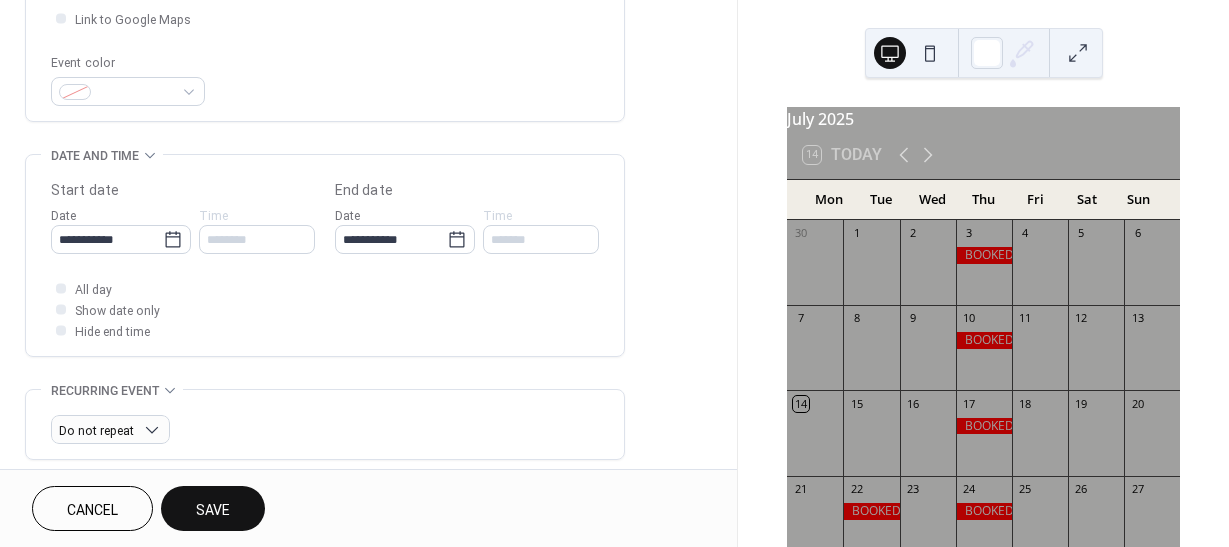 click on "Save" at bounding box center (213, 510) 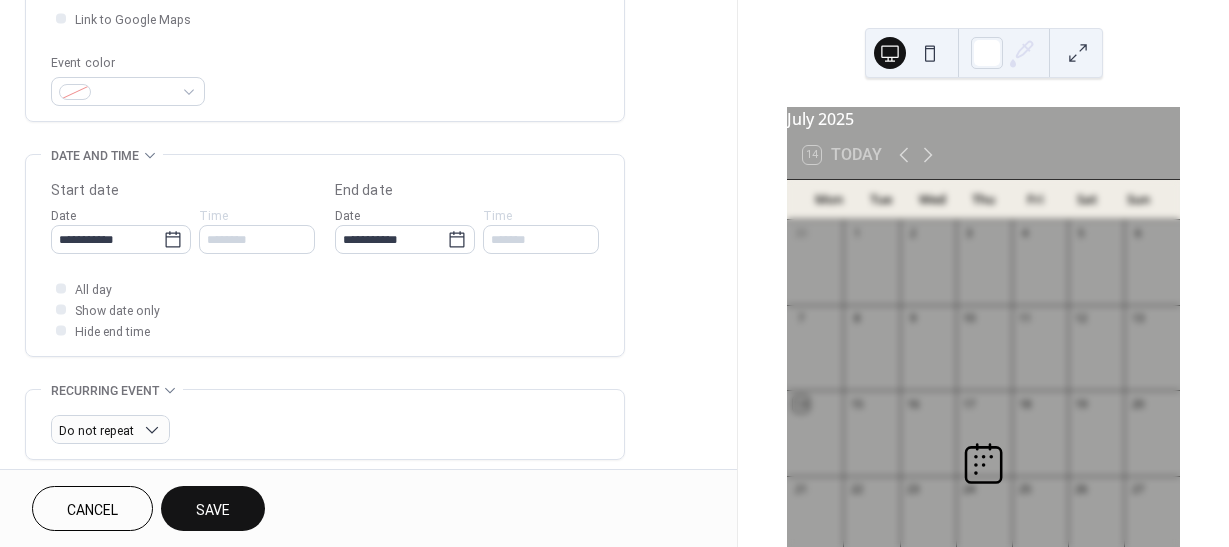 click on "**********" at bounding box center (368, 273) 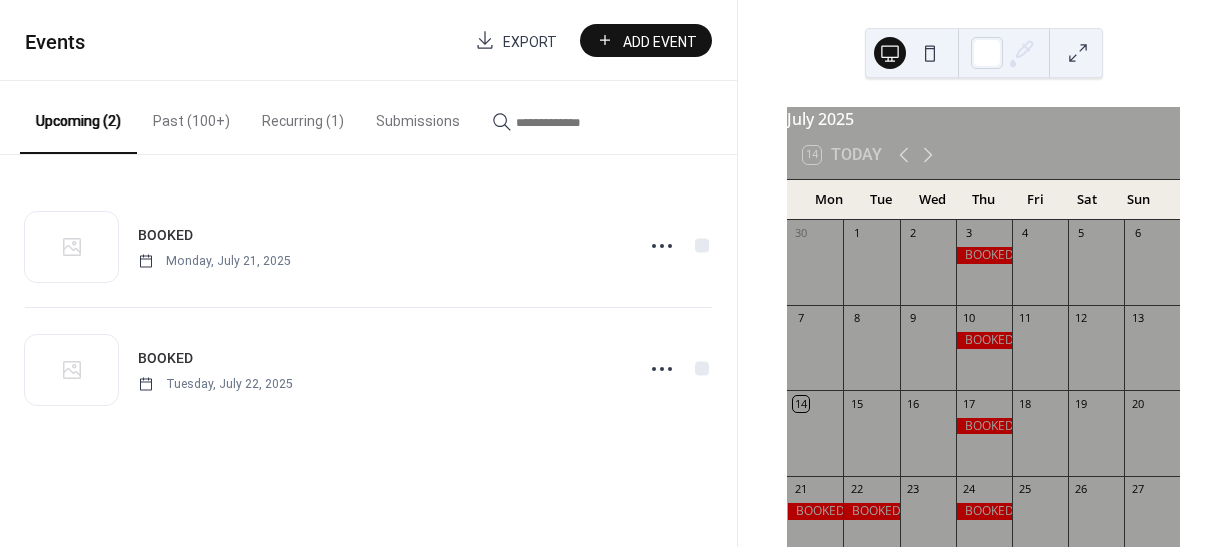 click on "July 2025 14 Today Mon Tue Wed Thu Fri Sat Sun 30 1 2 3 4 5 6 7 8 9 10 11 12 13 14 15 16 17 18 19 20 21 22 23 24 25 26 27 28 29 30 31 1 2 3 4 5 6 7 8 9 10" at bounding box center [983, 273] 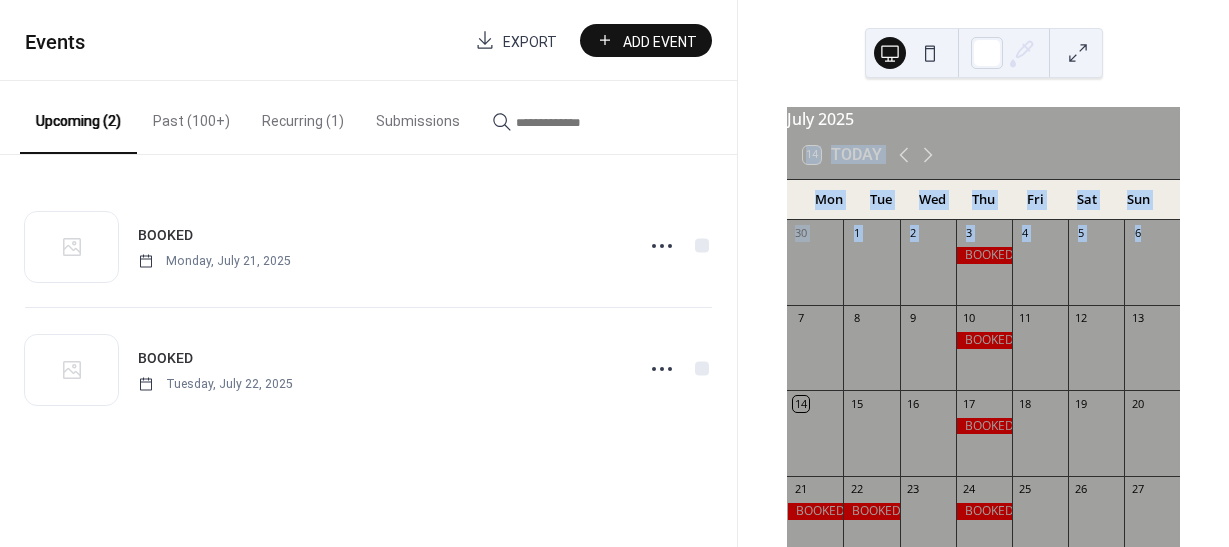 drag, startPoint x: 1222, startPoint y: 95, endPoint x: 1244, endPoint y: 234, distance: 140.73024 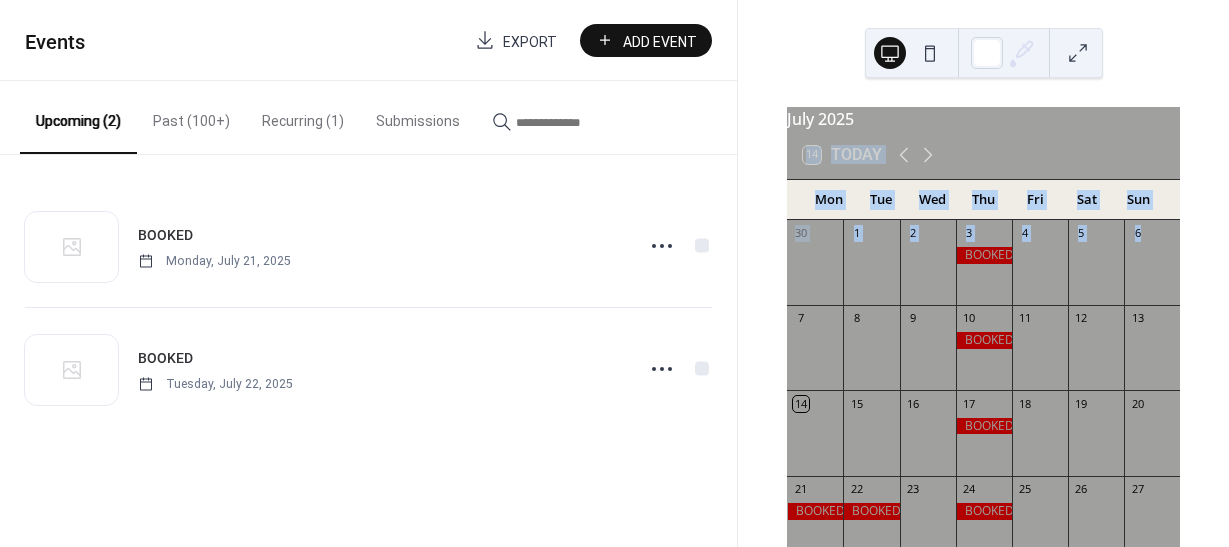 click on "Events Export Add Event Upcoming (2) Past (100+) Recurring (1) Submissions BOOKED Monday, July 21, 2025 BOOKED Tuesday, July 22, 2025 Cancel July 2025 14 Today Mon Tue Wed Thu Fri Sat Sun 30 1 2 3 4 5 6 7 8 9 10 11 12 13 14 15 16 17 18 19 20 21 22 23 24 25 26 27 28 29 30 31 1 2 3 4 5 6 7 8 9 10 Events Calendar - Events List" at bounding box center (614, 273) 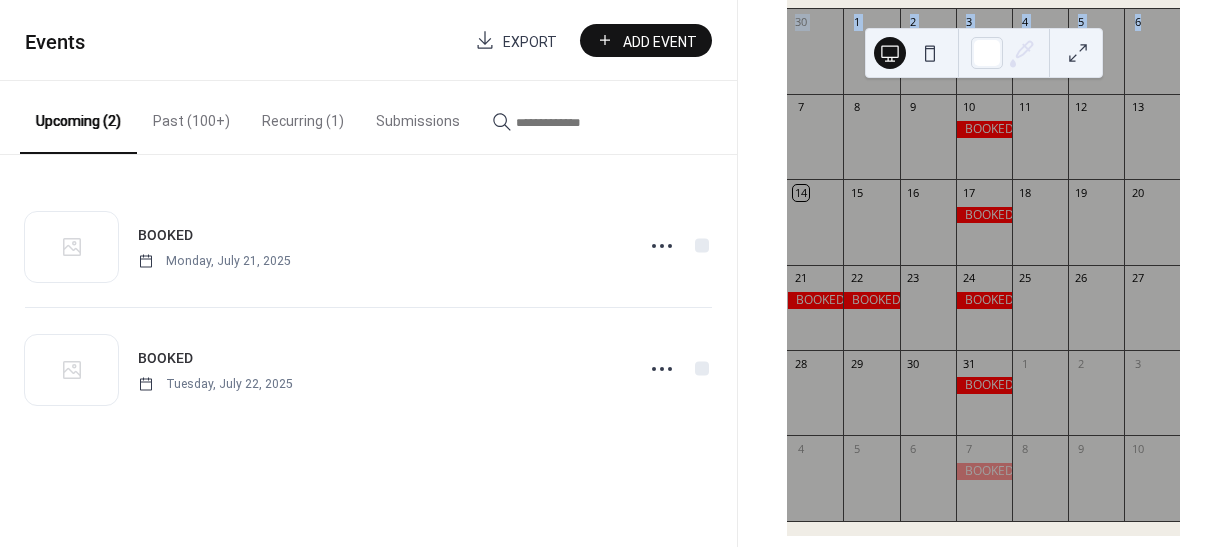 scroll, scrollTop: 212, scrollLeft: 0, axis: vertical 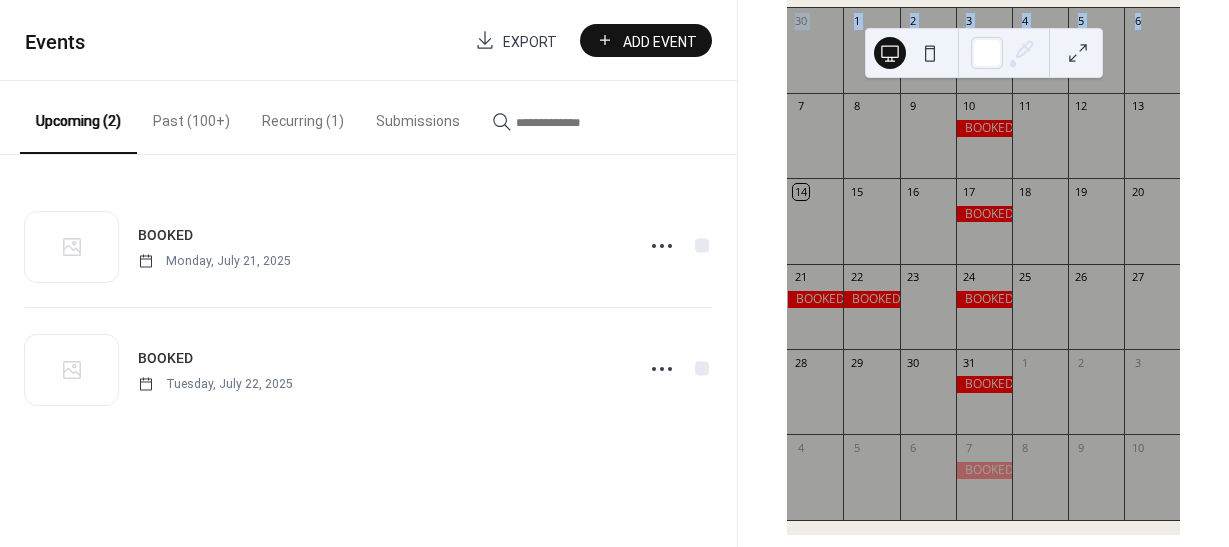 click on "Add Event" at bounding box center (660, 41) 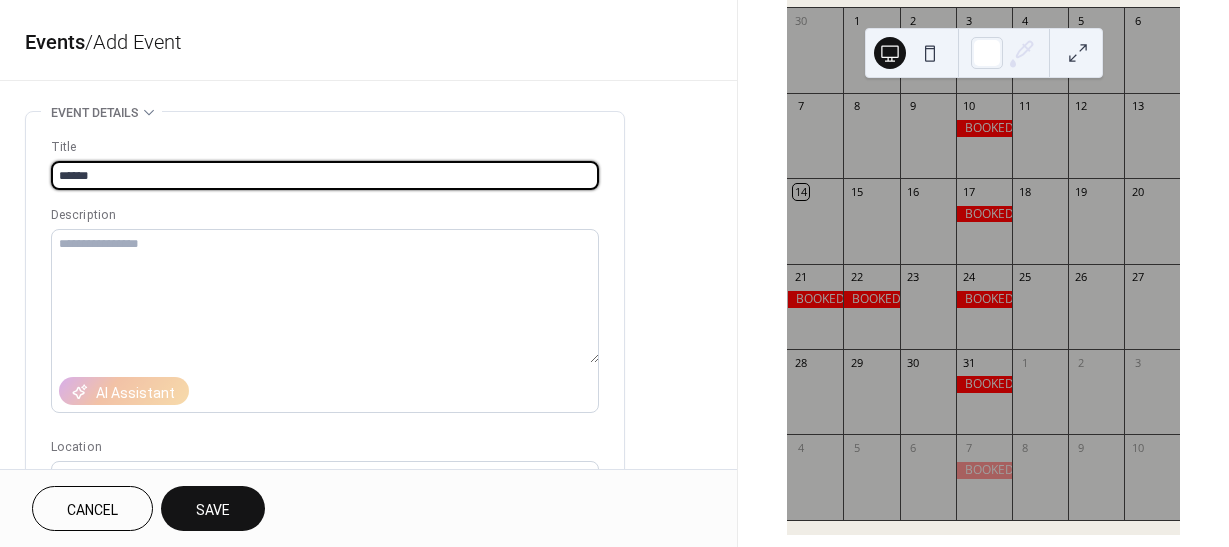 type on "******" 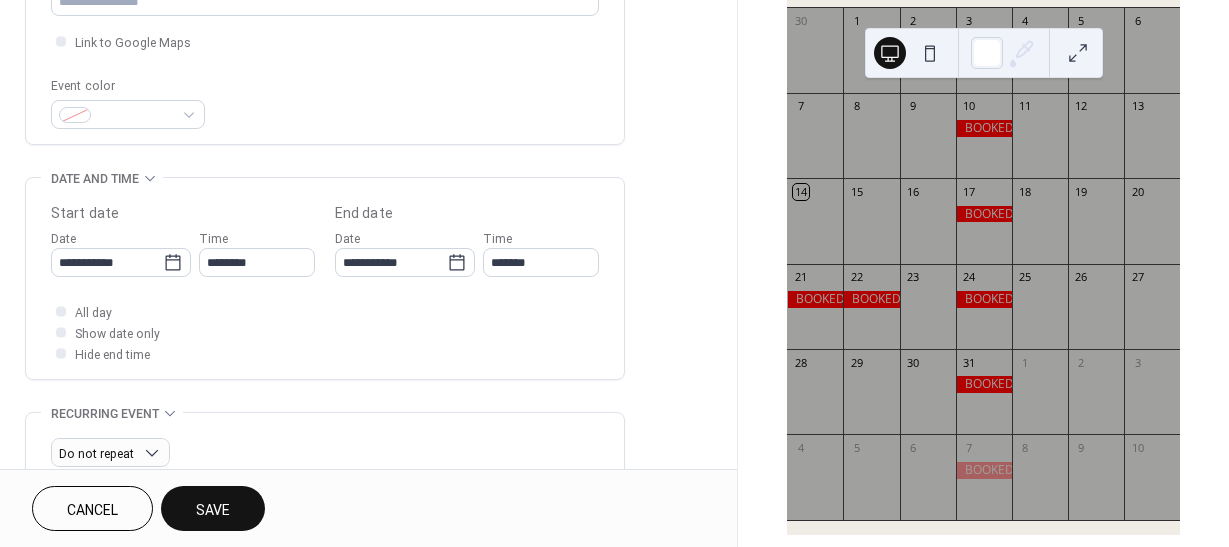 scroll, scrollTop: 485, scrollLeft: 0, axis: vertical 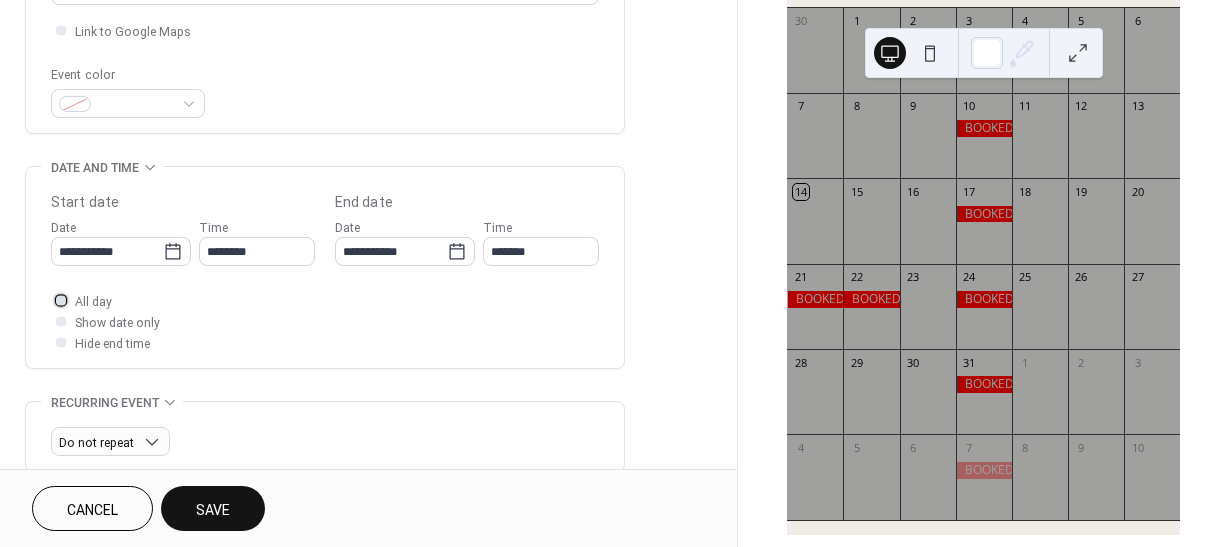 click at bounding box center (61, 300) 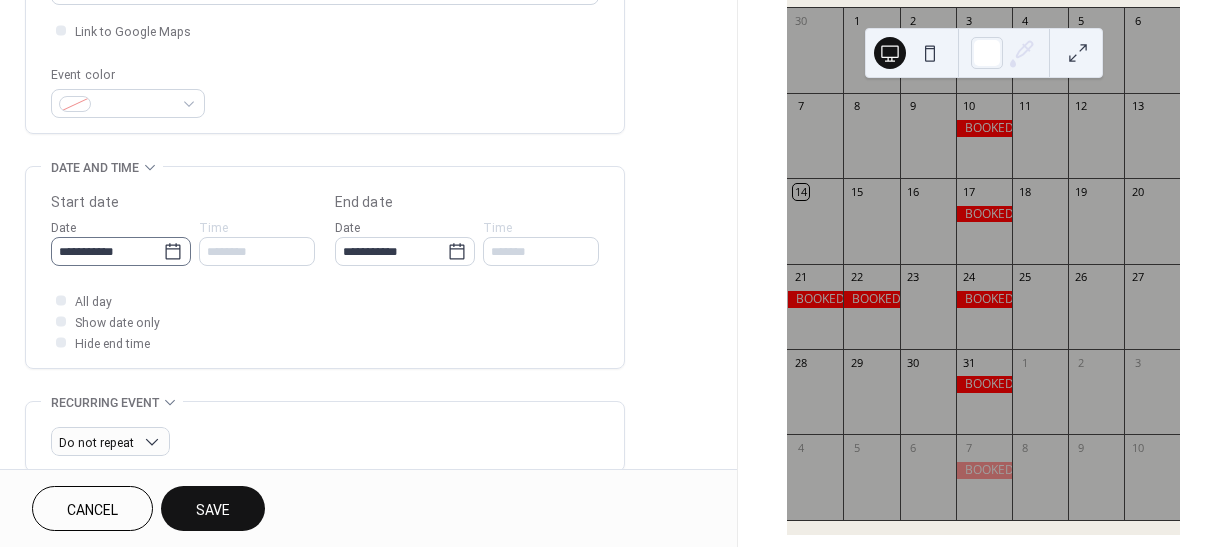 click on "**********" at bounding box center (121, 251) 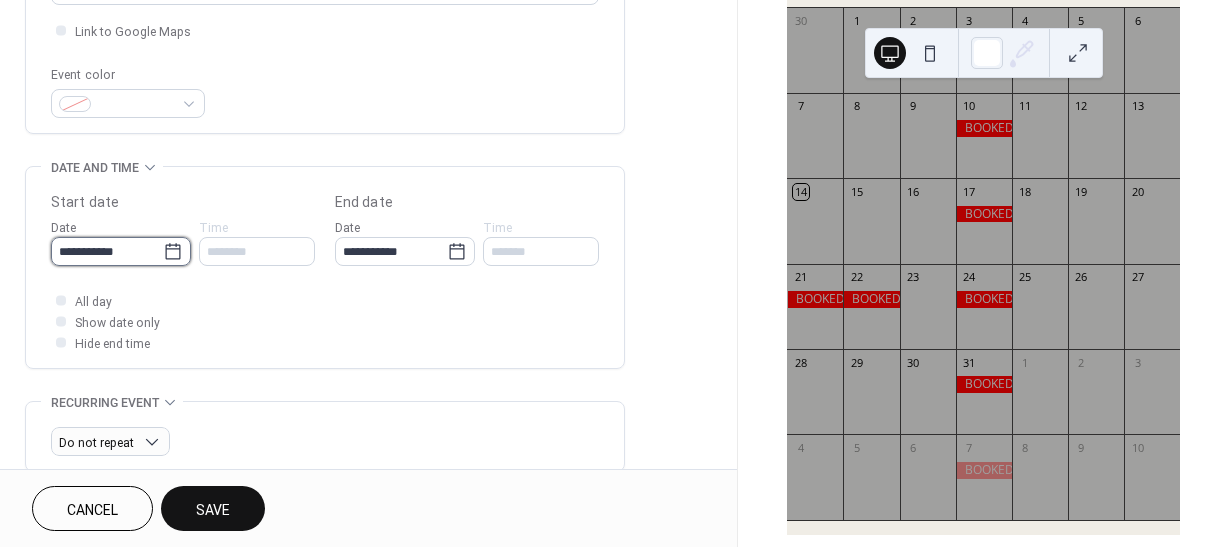 click on "**********" at bounding box center [107, 251] 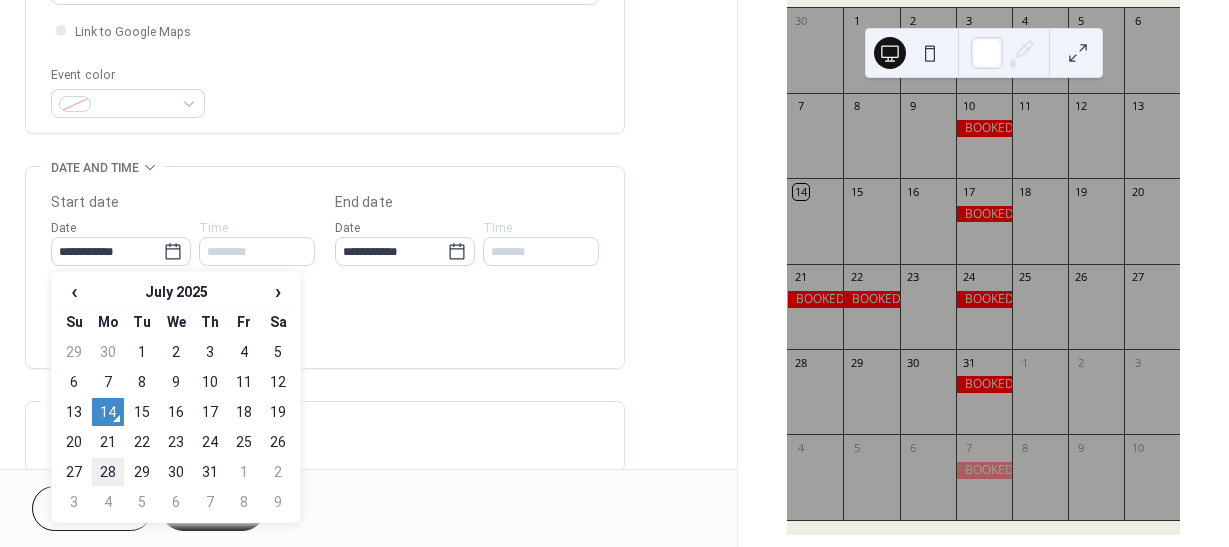 click on "28" at bounding box center [108, 472] 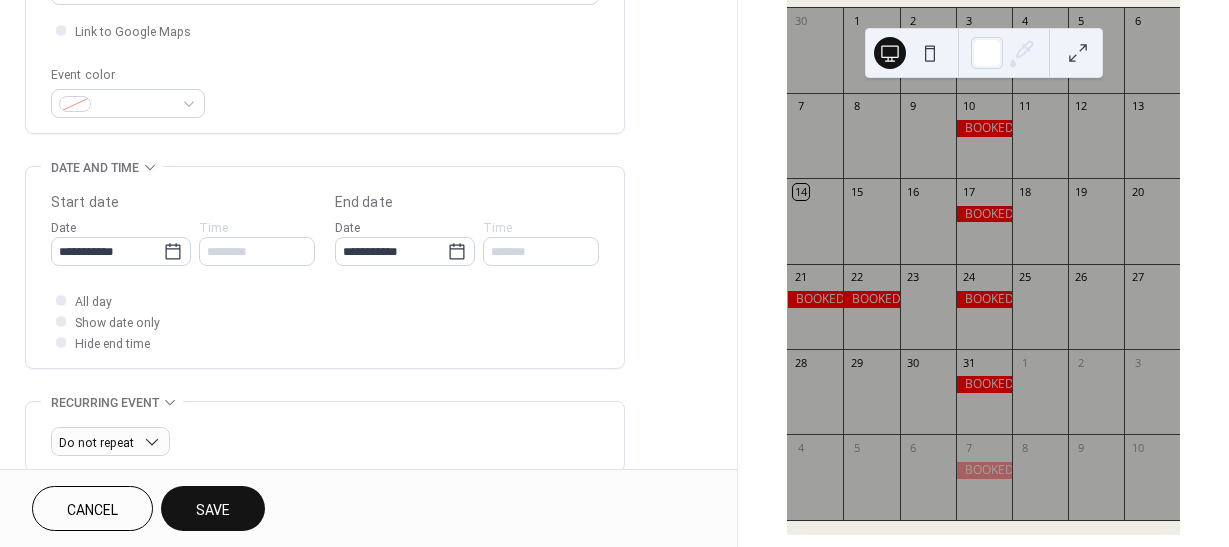 click on "Save" at bounding box center [213, 510] 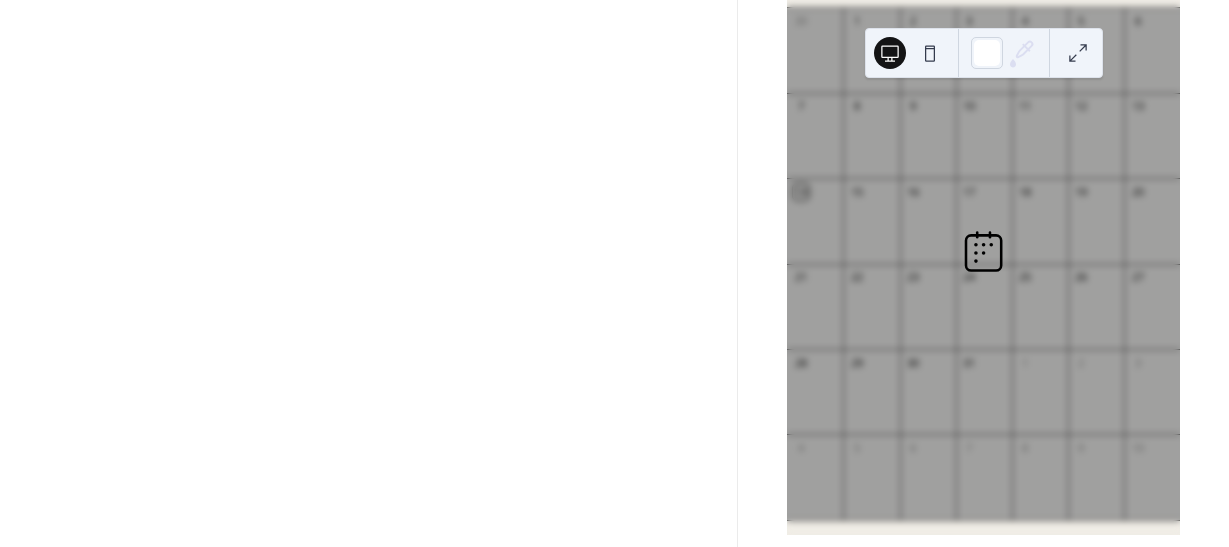 click at bounding box center [368, 273] 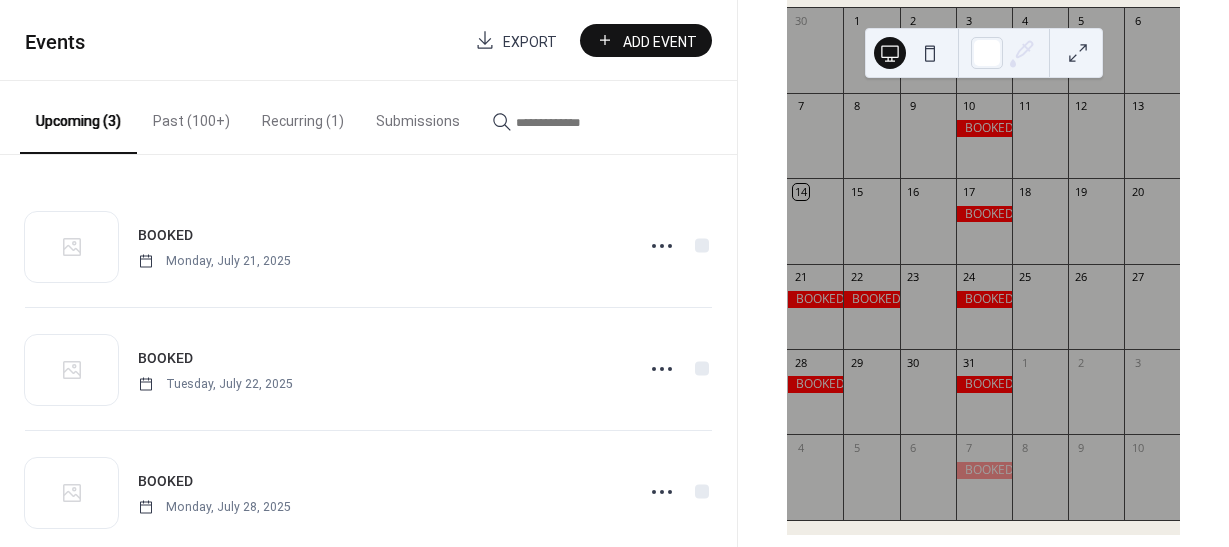 click on "Add Event" at bounding box center [660, 41] 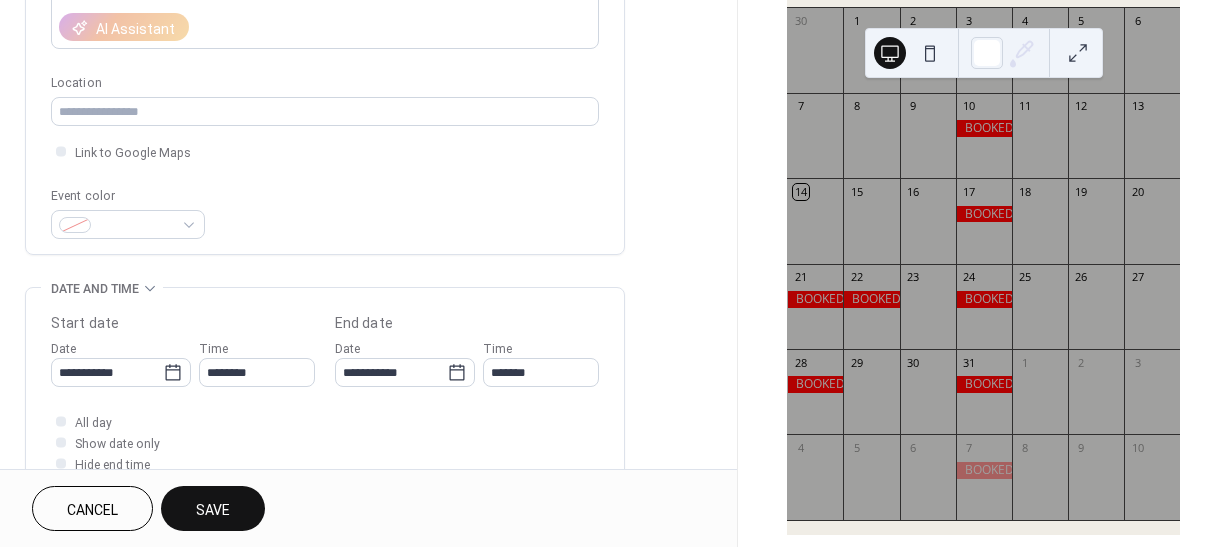 scroll, scrollTop: 387, scrollLeft: 0, axis: vertical 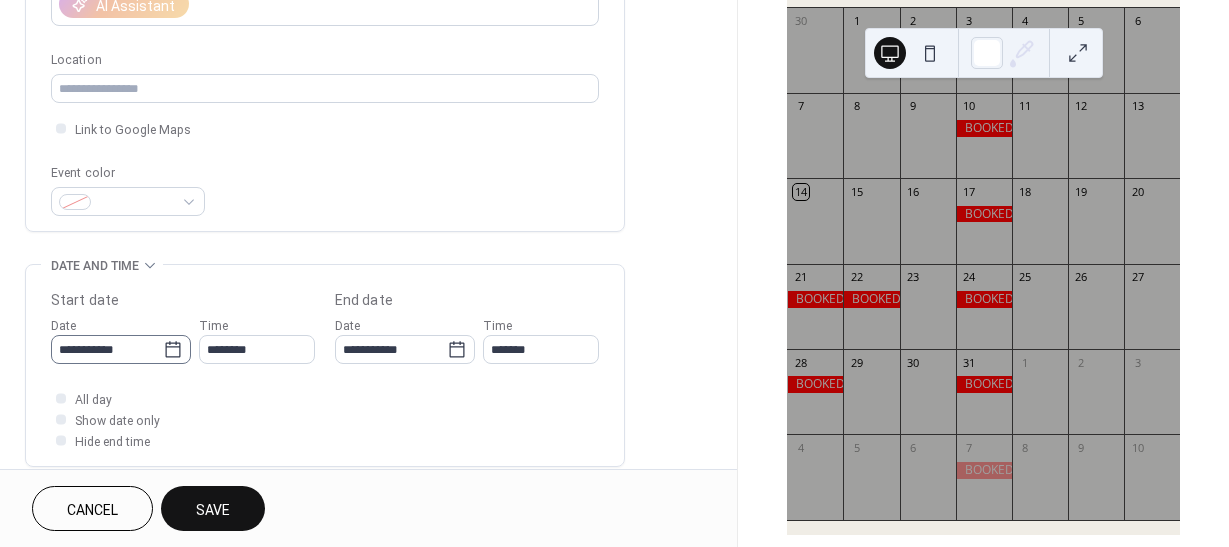 type on "******" 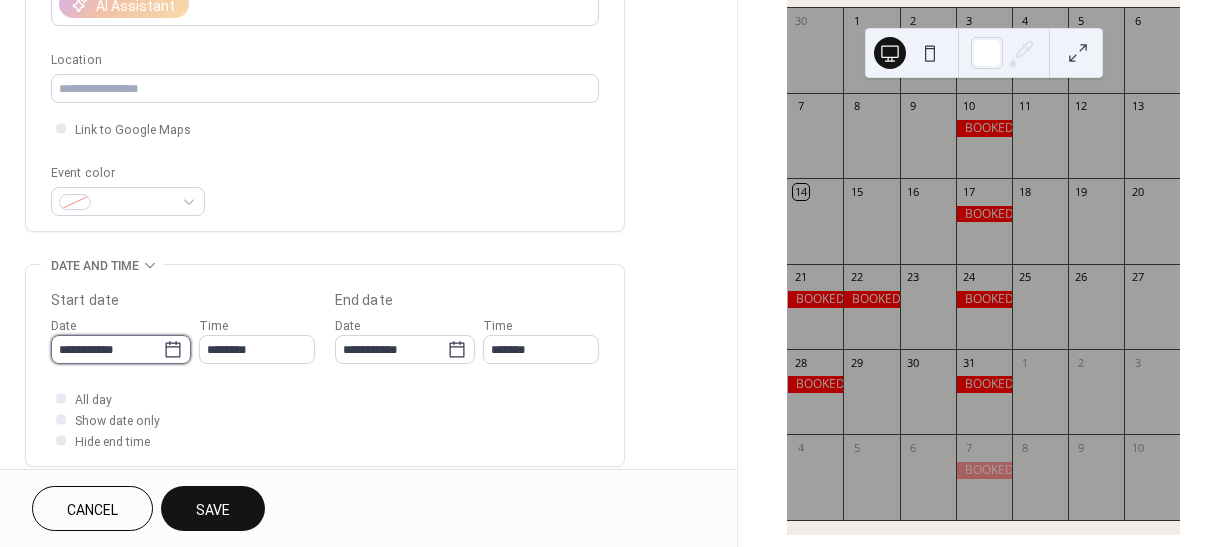 click on "**********" at bounding box center (107, 349) 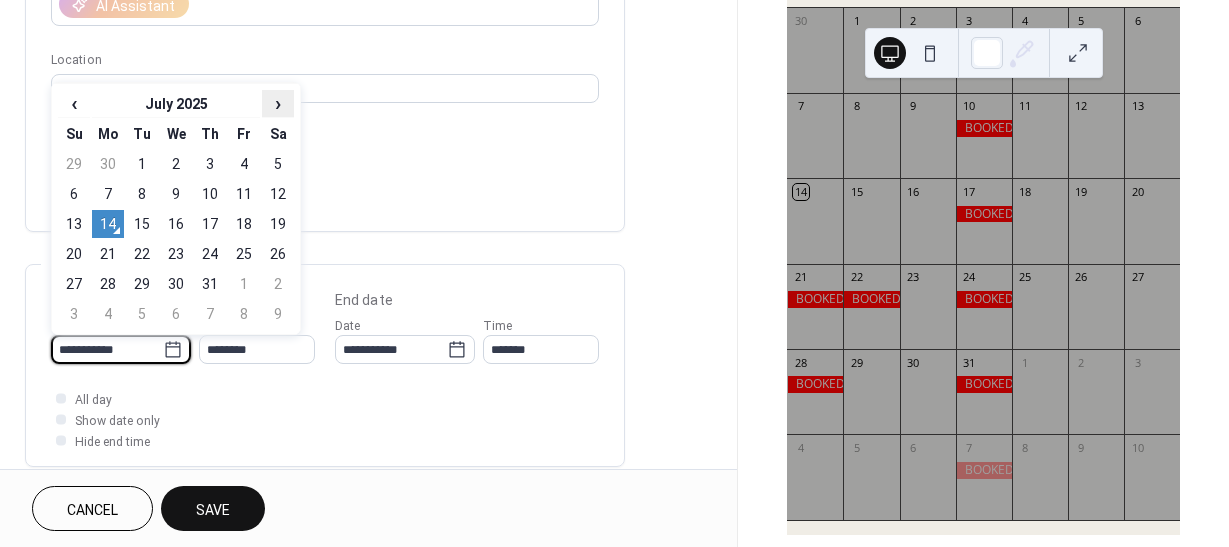 click on "›" at bounding box center [278, 103] 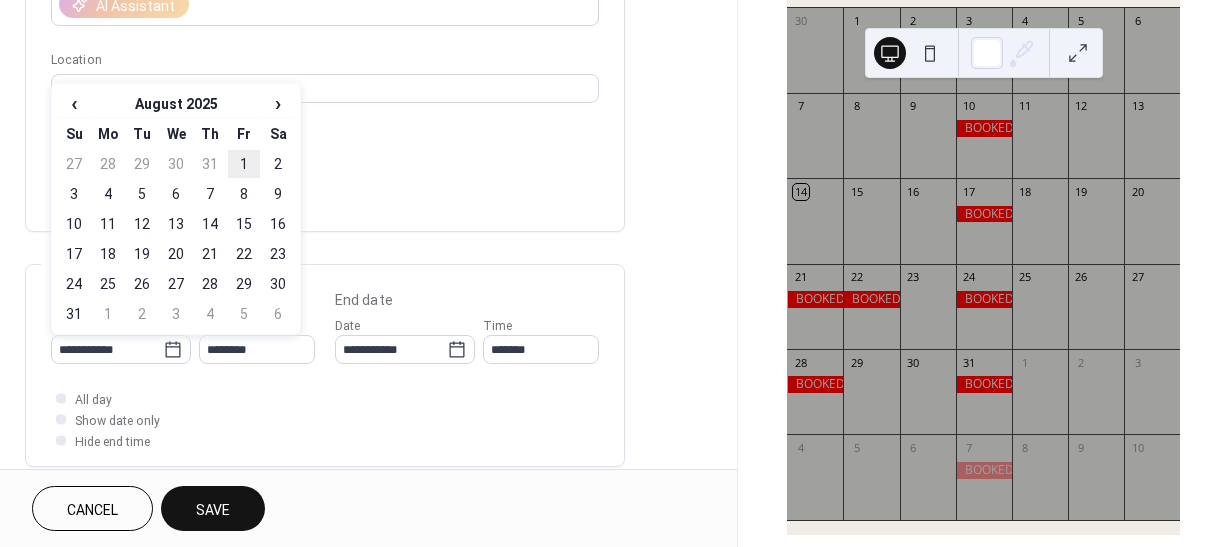 click on "1" at bounding box center [244, 164] 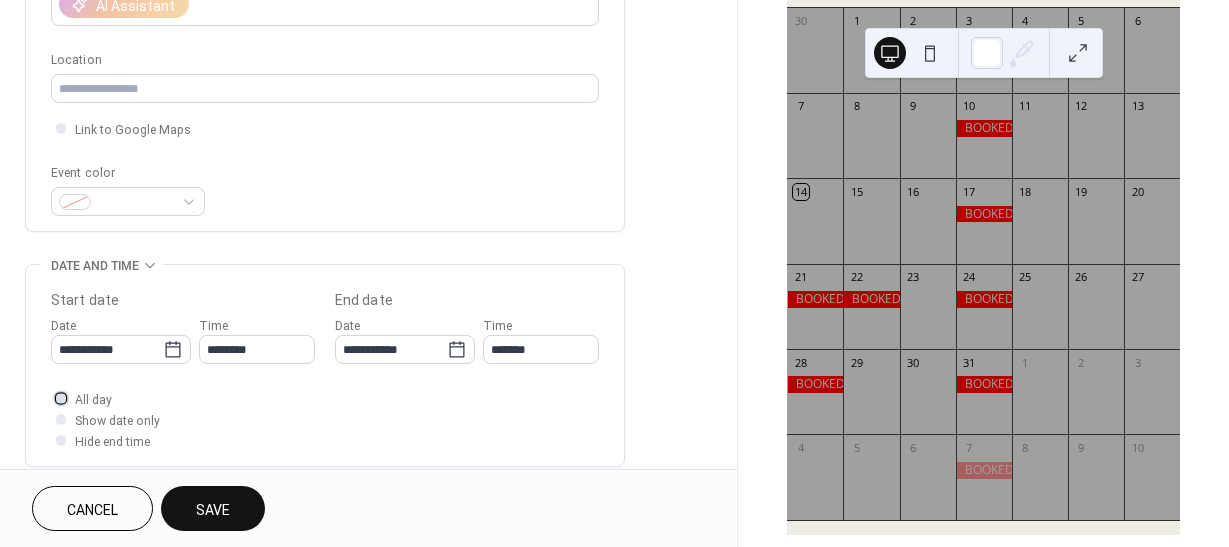 click at bounding box center [61, 398] 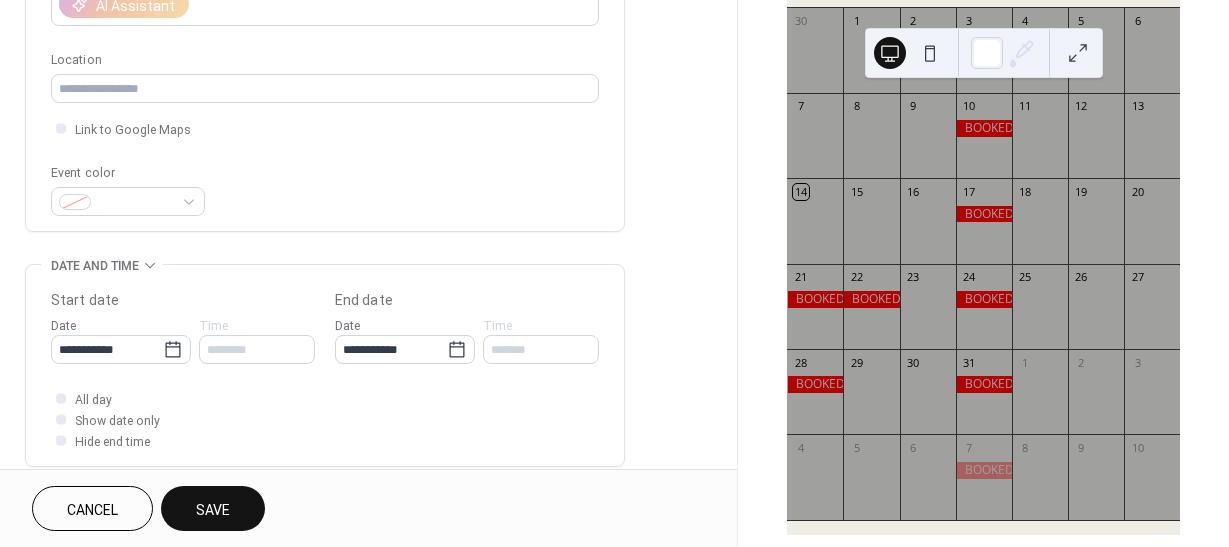 click on "Save" at bounding box center (213, 508) 